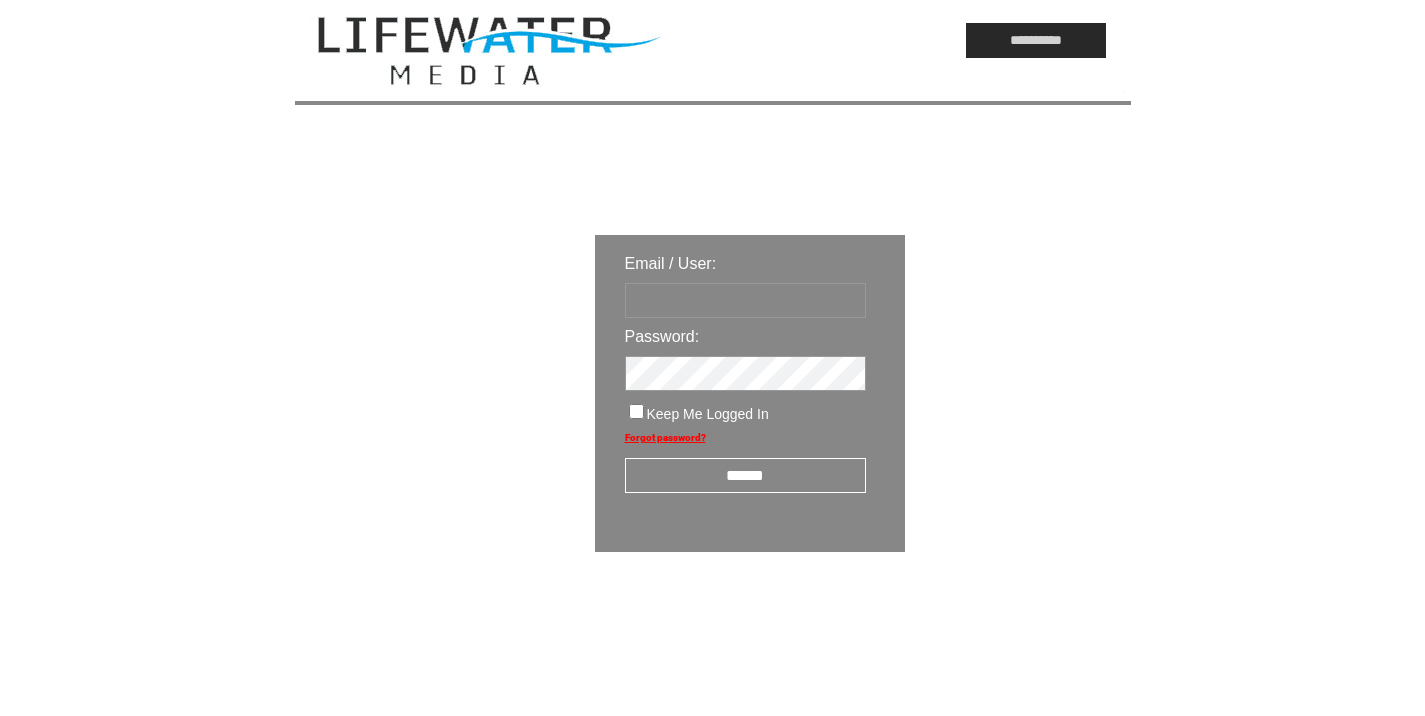 scroll, scrollTop: 0, scrollLeft: 0, axis: both 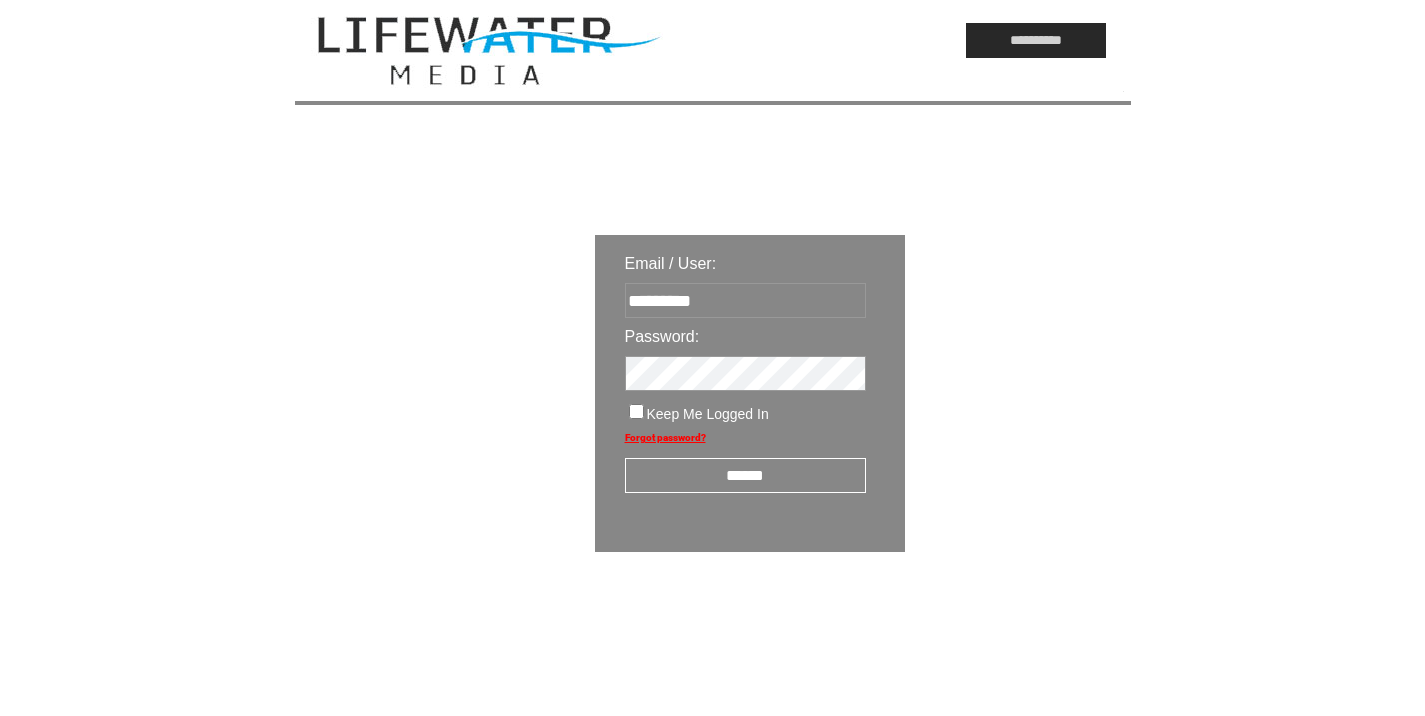 drag, startPoint x: 706, startPoint y: 494, endPoint x: 654, endPoint y: 468, distance: 58.137768 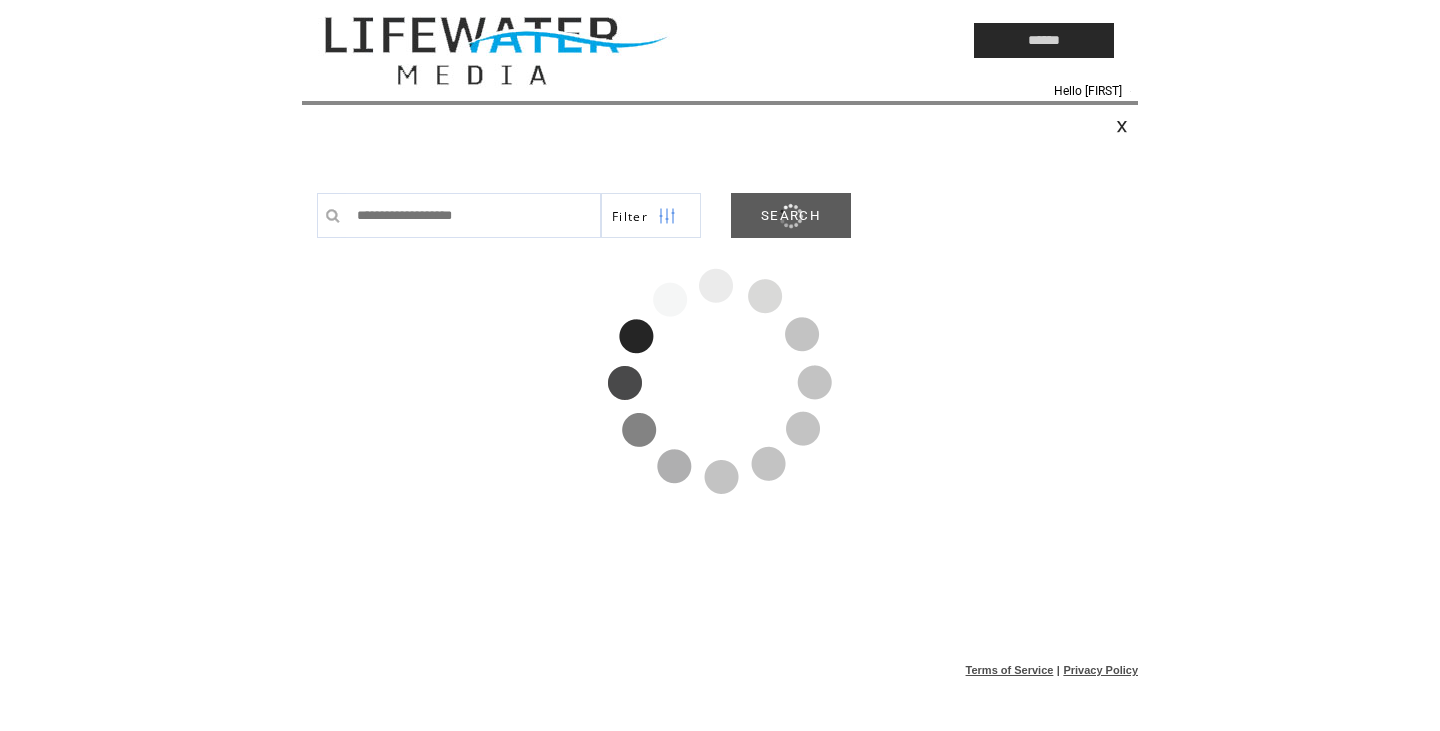 scroll, scrollTop: 0, scrollLeft: 0, axis: both 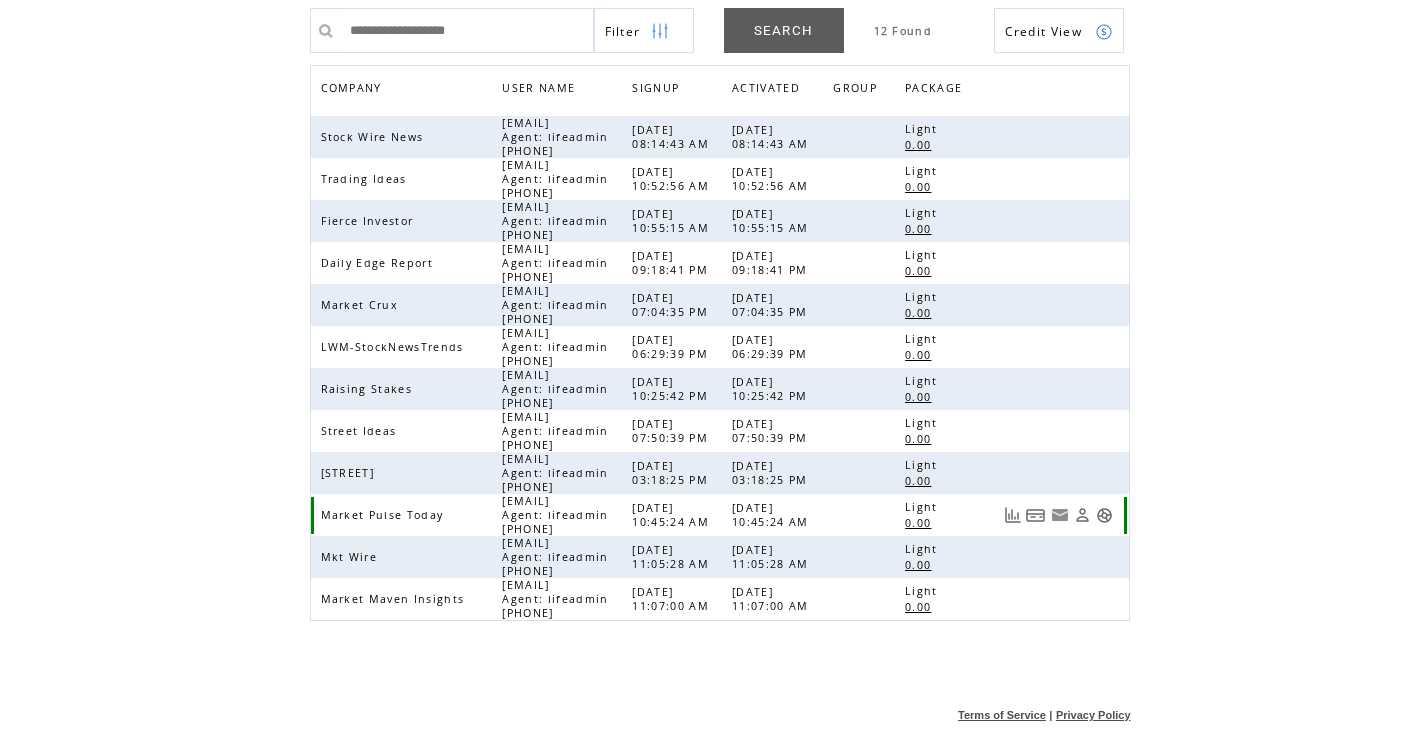 click at bounding box center [1104, 515] 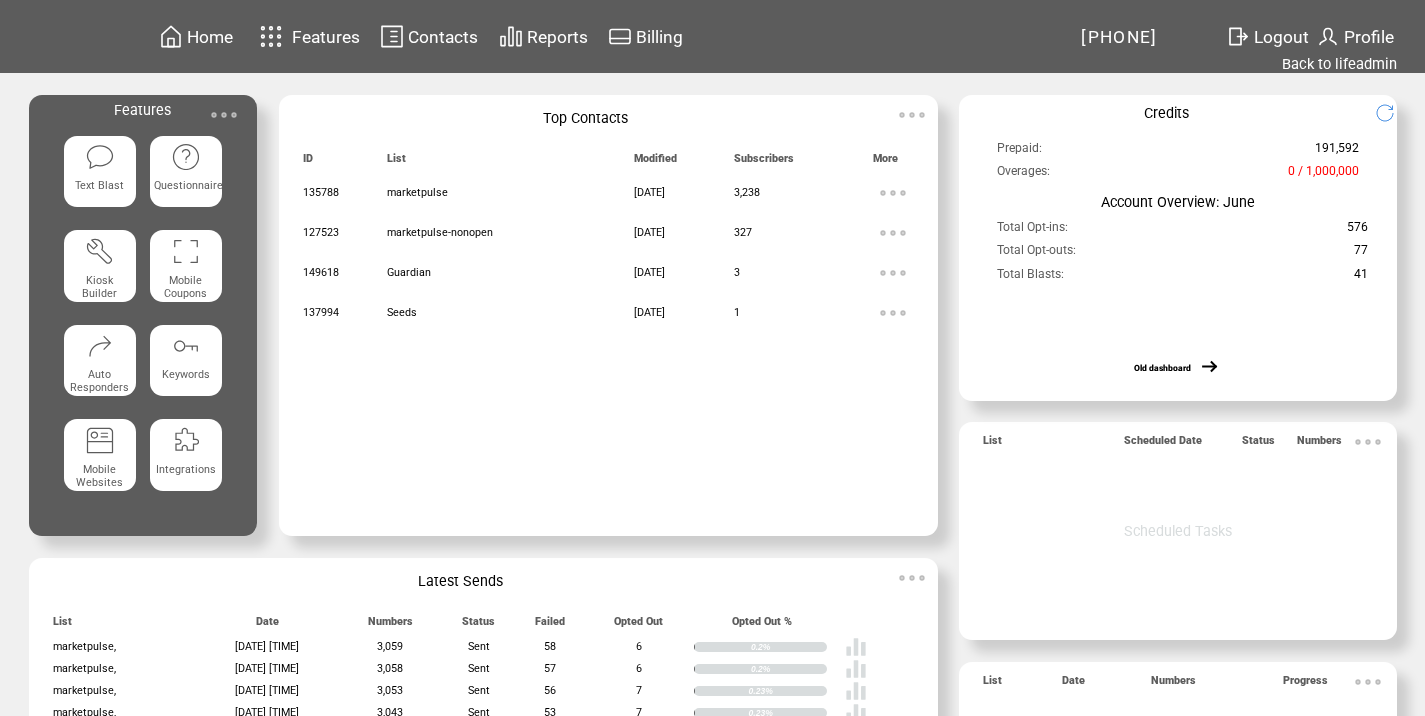 scroll, scrollTop: 0, scrollLeft: 0, axis: both 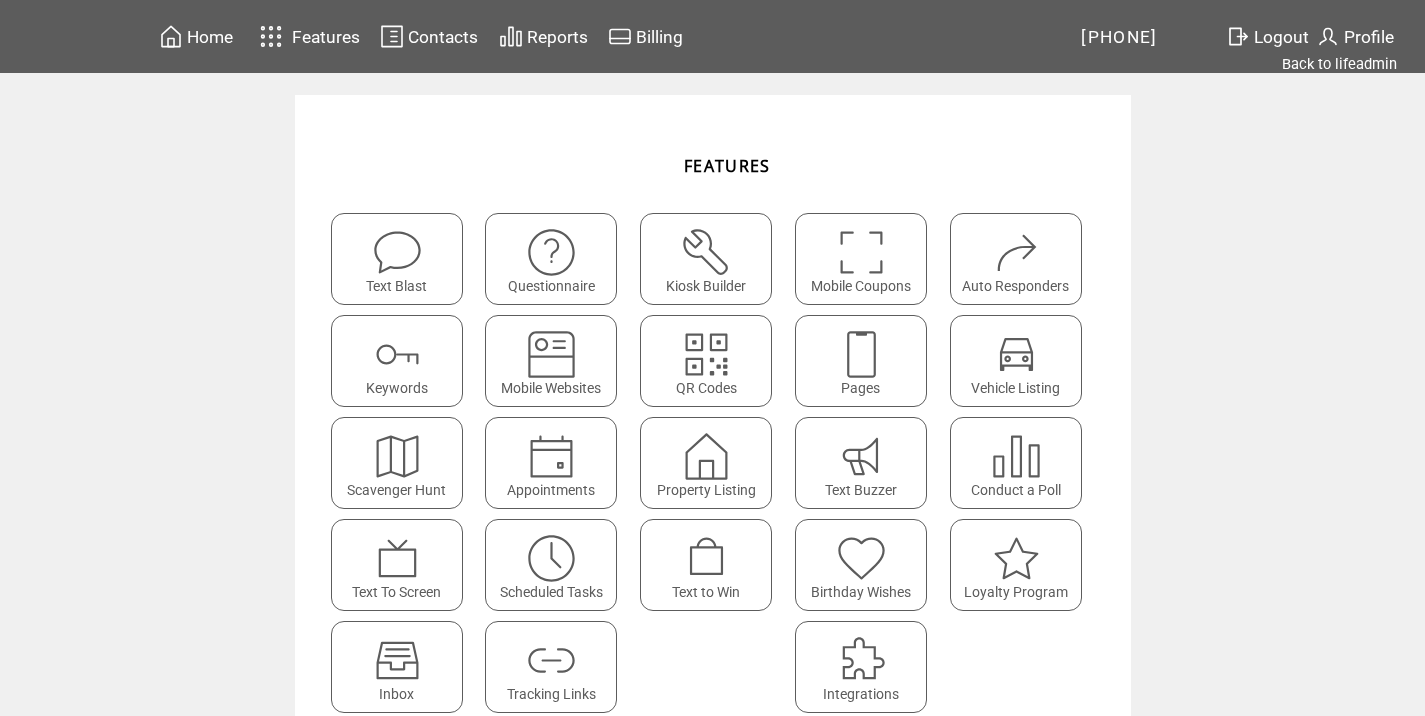 click at bounding box center [551, 660] 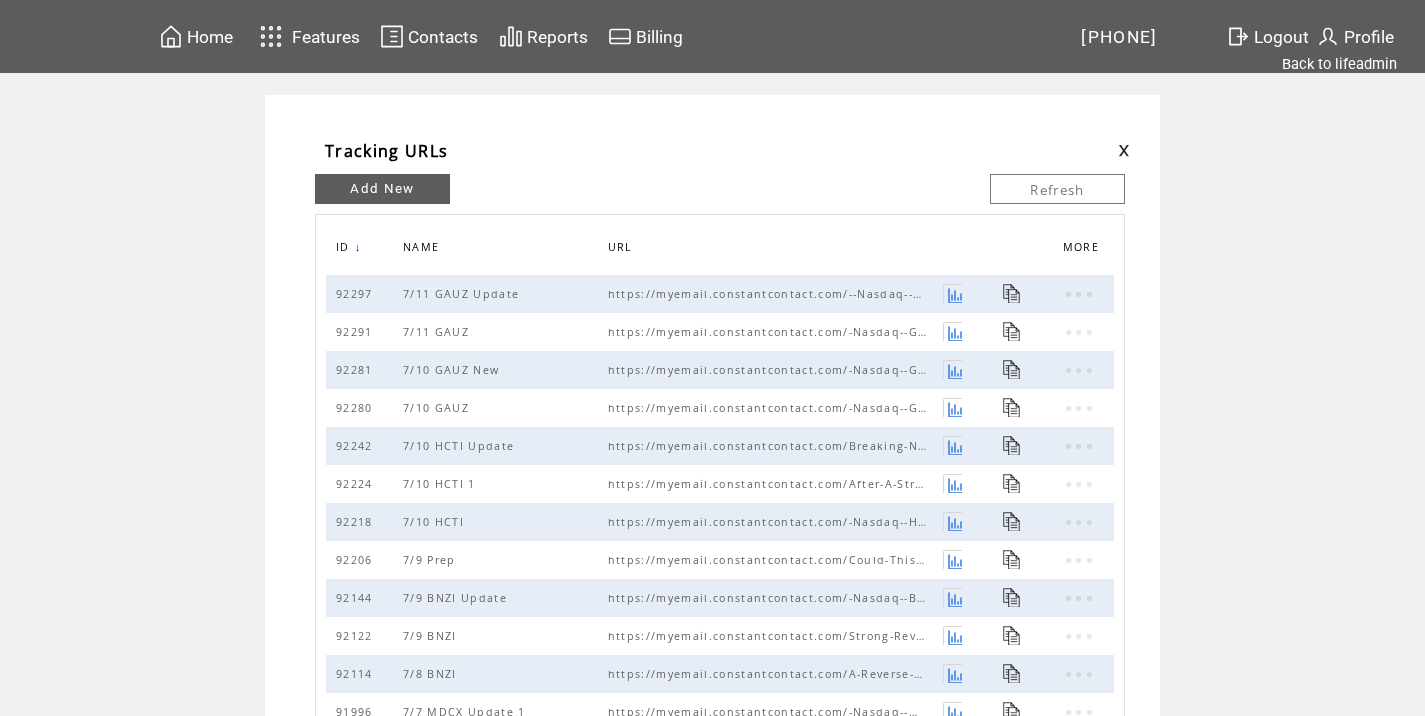 scroll, scrollTop: 0, scrollLeft: 0, axis: both 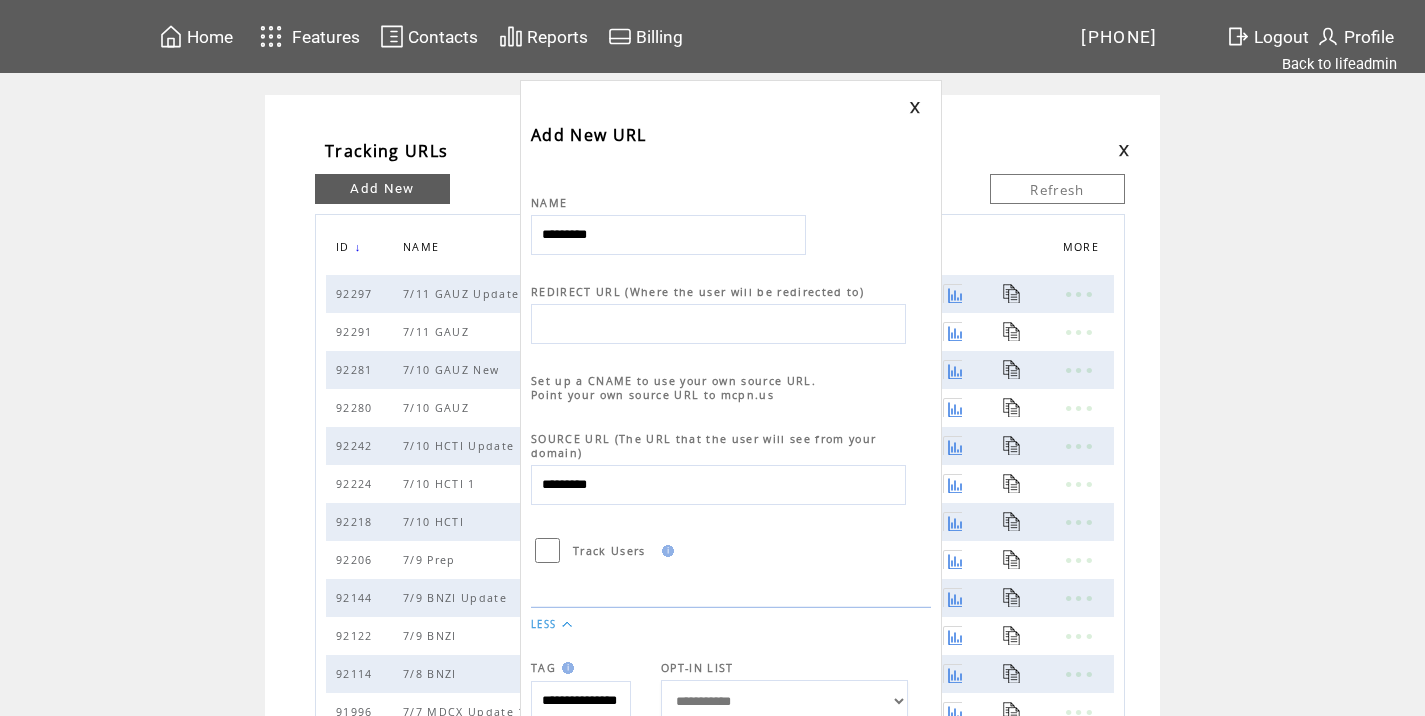 type on "*********" 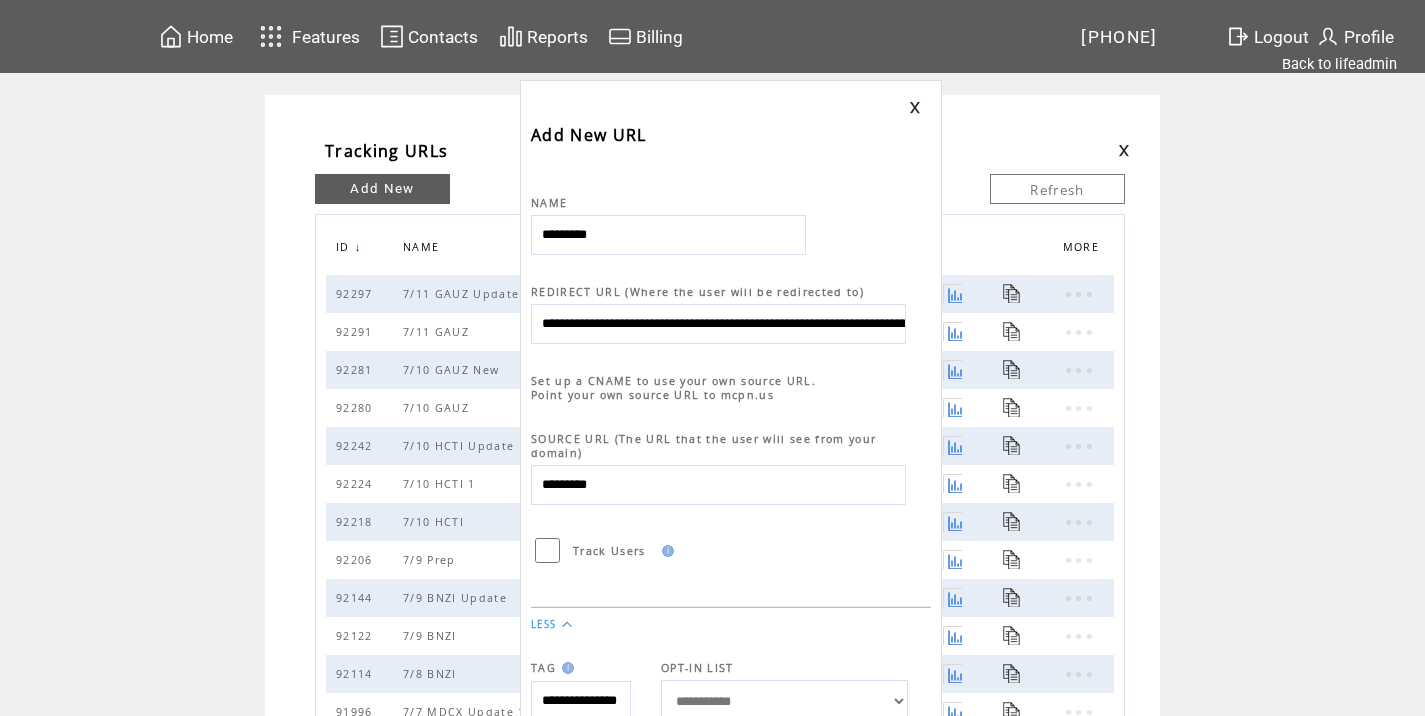 scroll, scrollTop: 0, scrollLeft: 825, axis: horizontal 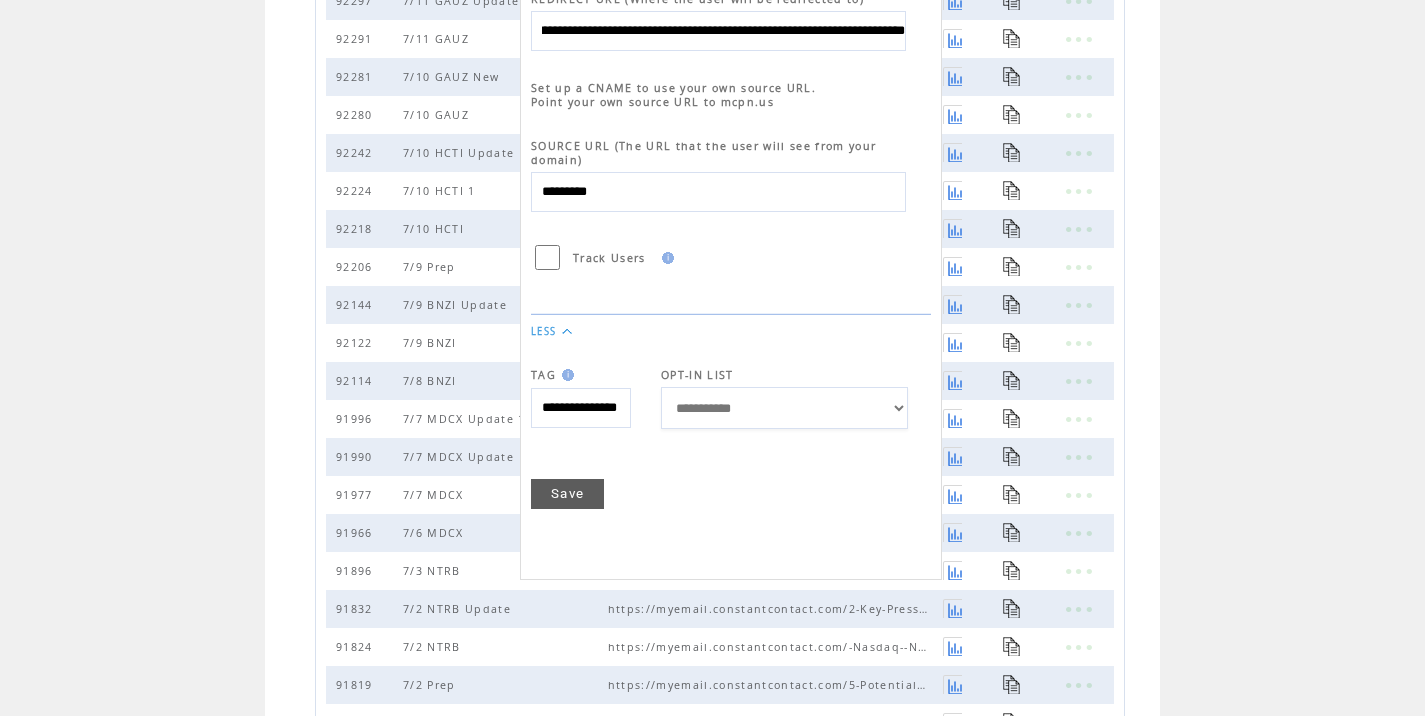 type on "**********" 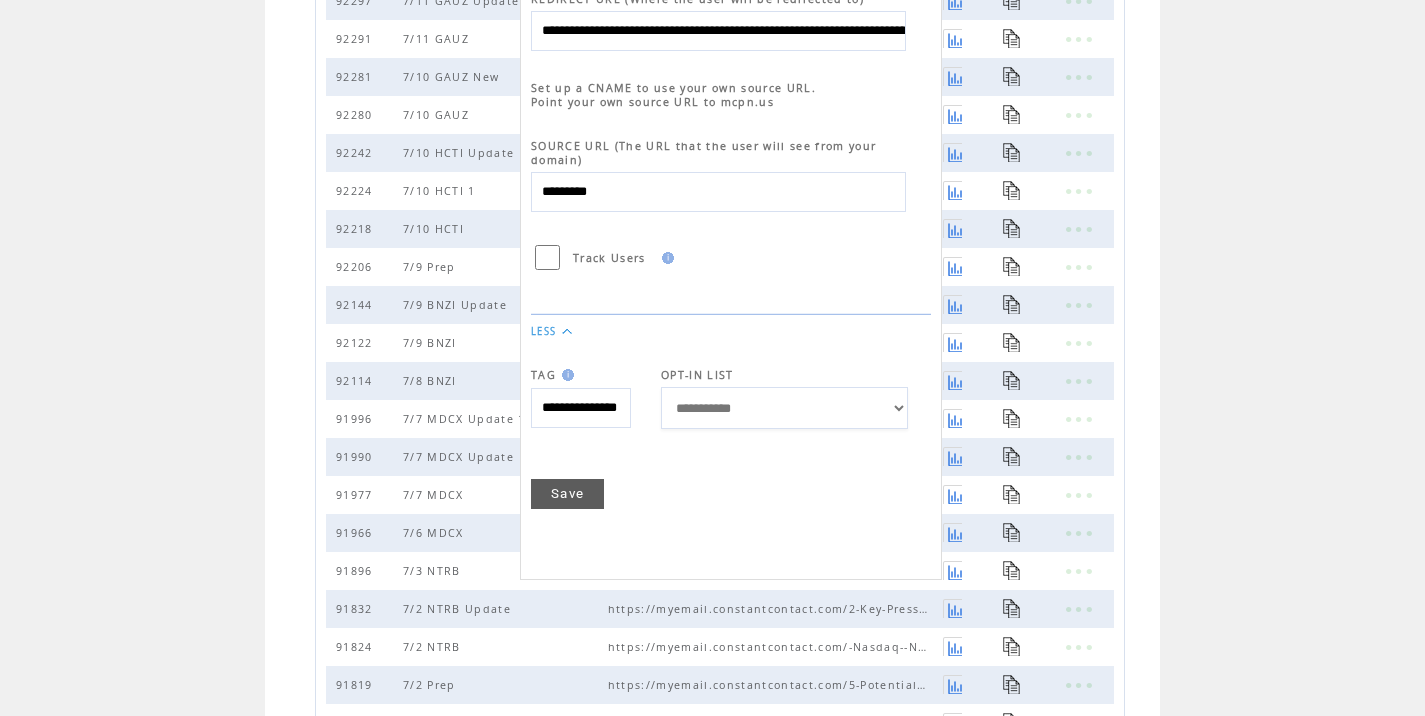 scroll, scrollTop: 0, scrollLeft: 0, axis: both 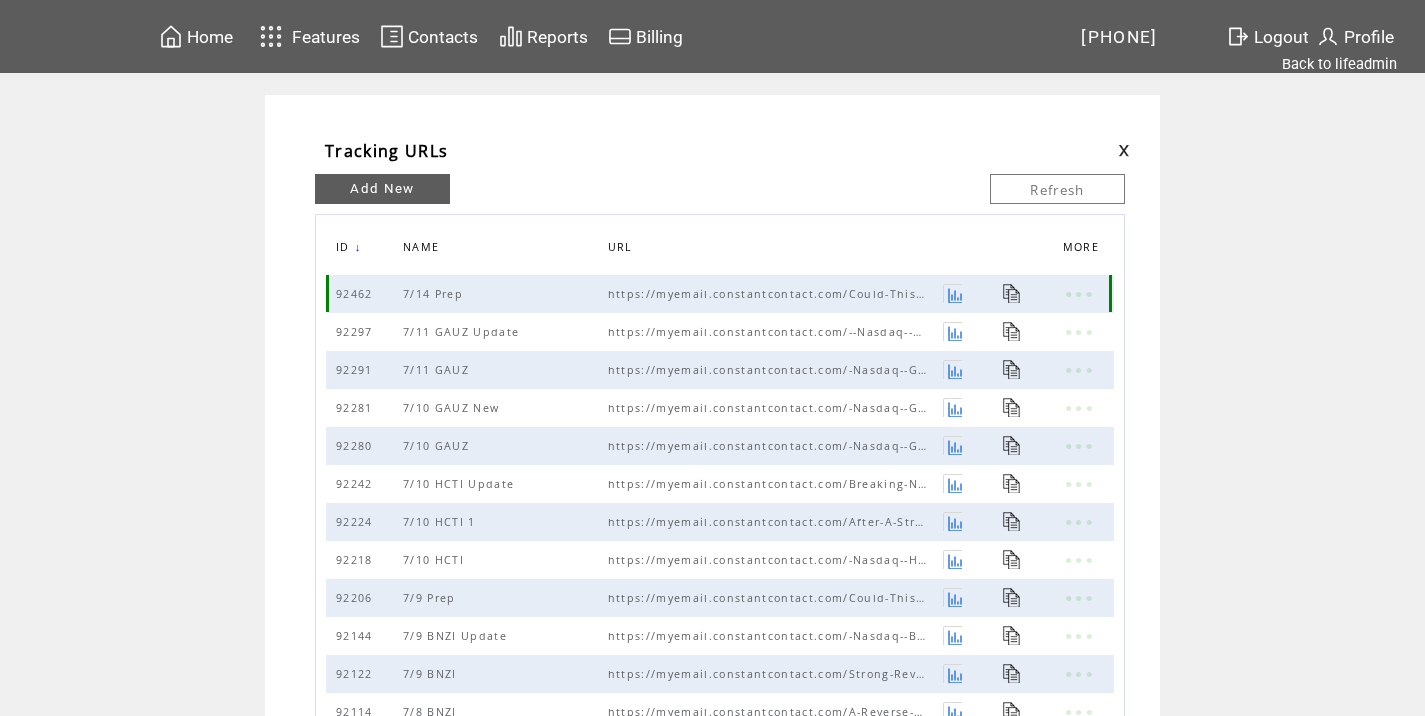 click at bounding box center (1012, 293) 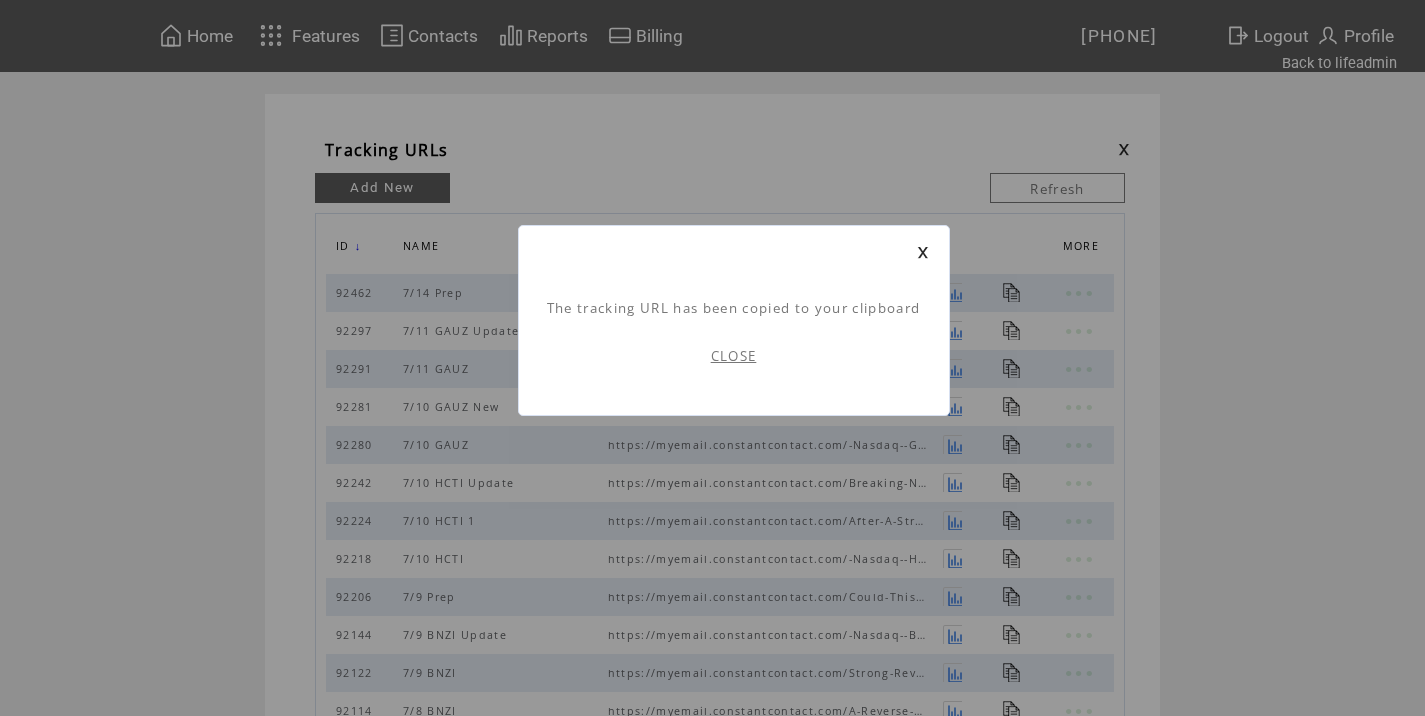 click on "CLOSE" at bounding box center [734, 356] 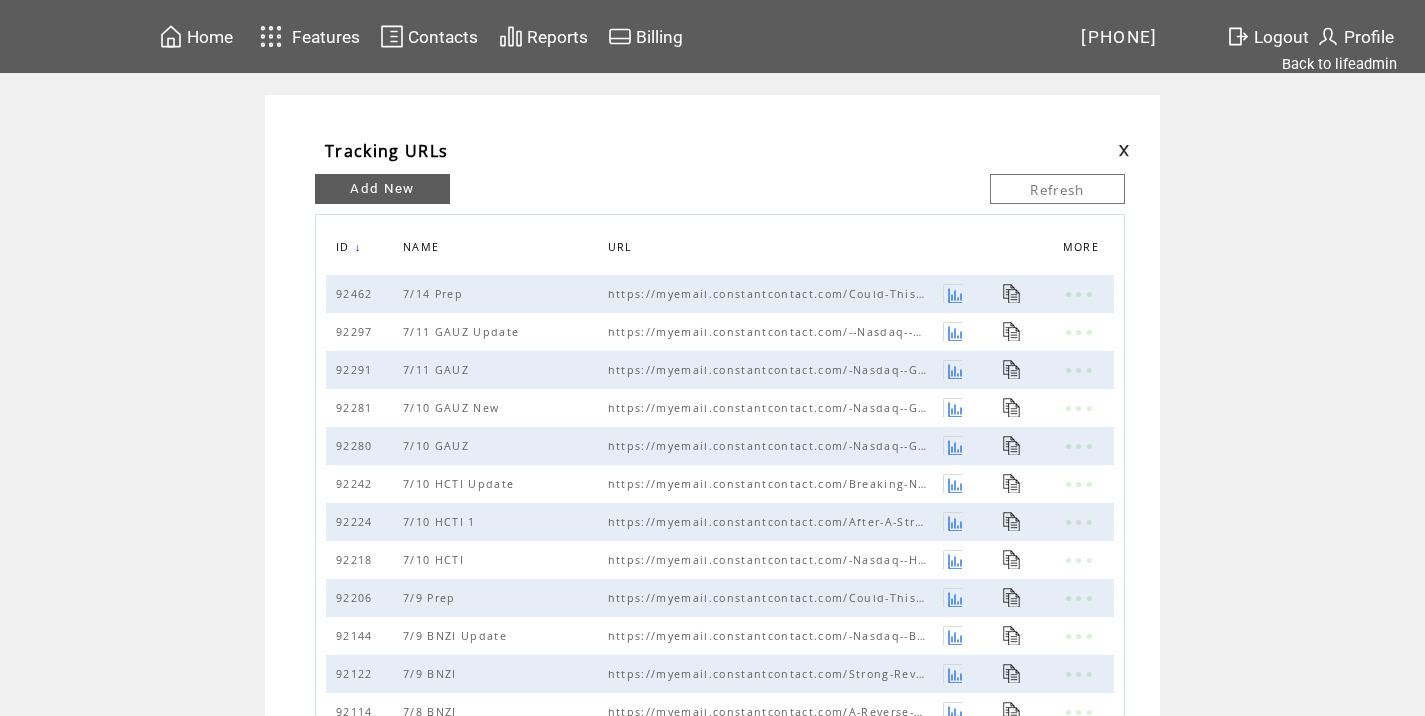 click at bounding box center [1124, 150] 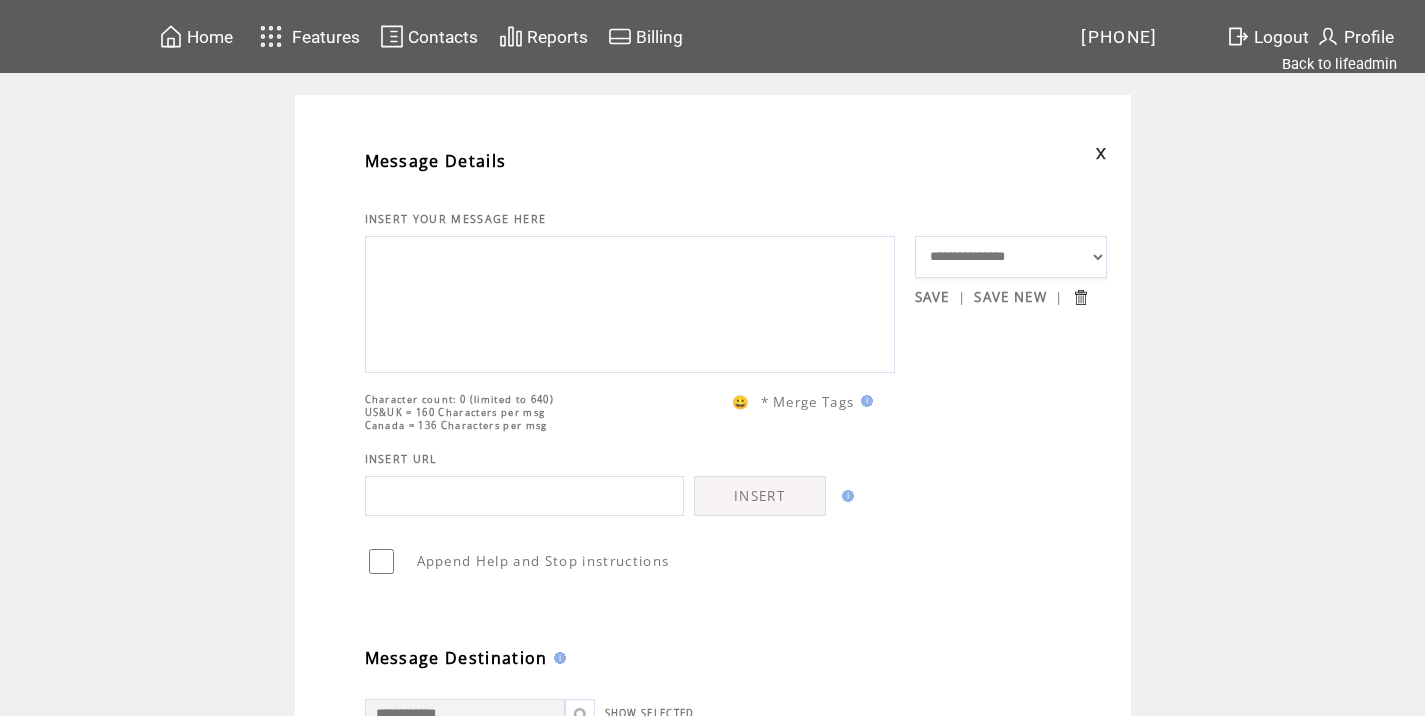 scroll, scrollTop: 0, scrollLeft: 0, axis: both 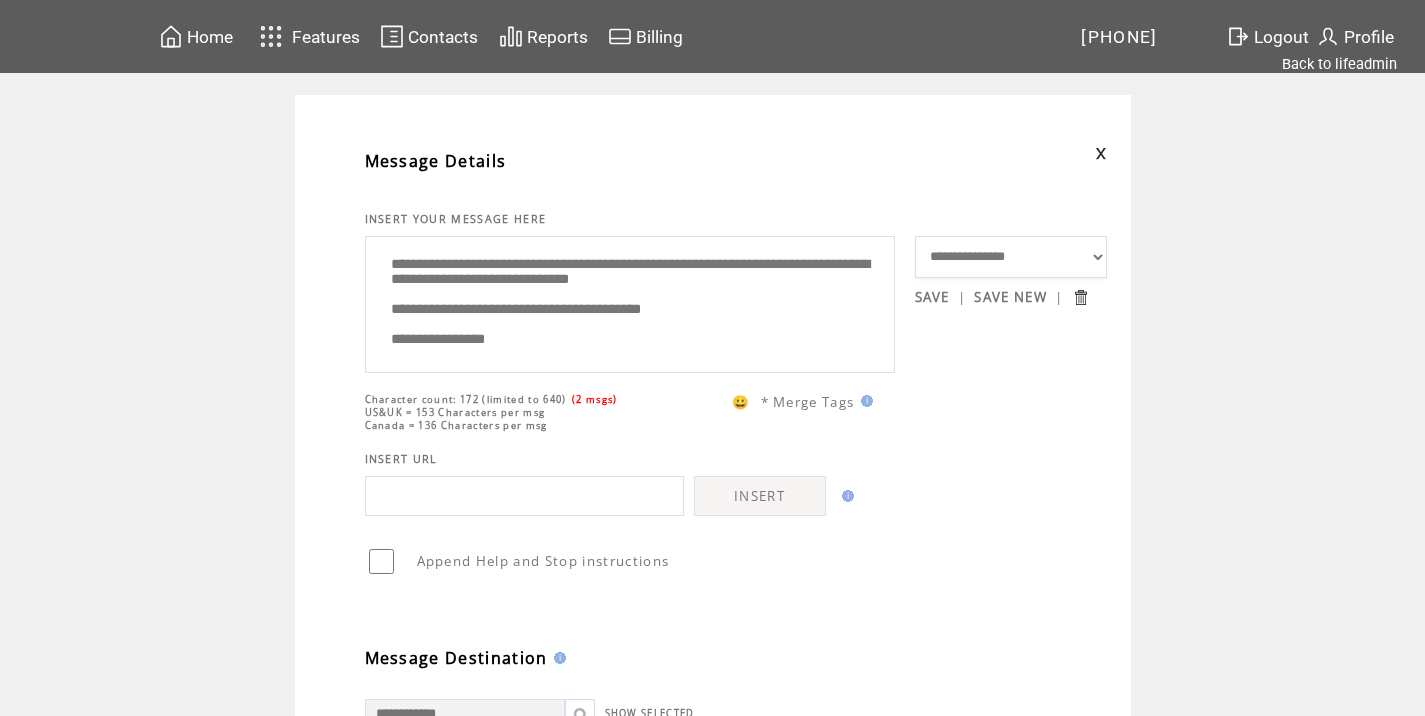 drag, startPoint x: 443, startPoint y: 285, endPoint x: 372, endPoint y: 283, distance: 71.02816 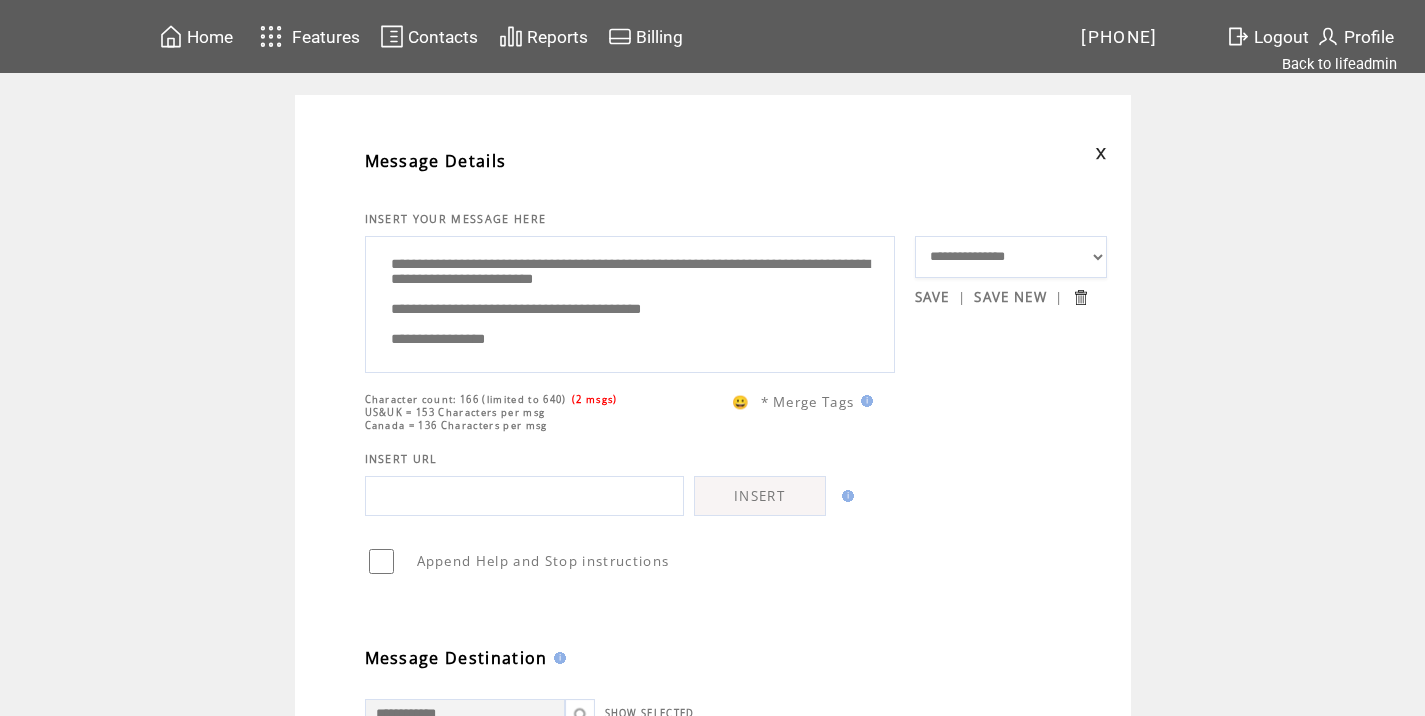 drag, startPoint x: 616, startPoint y: 289, endPoint x: 676, endPoint y: 286, distance: 60.074955 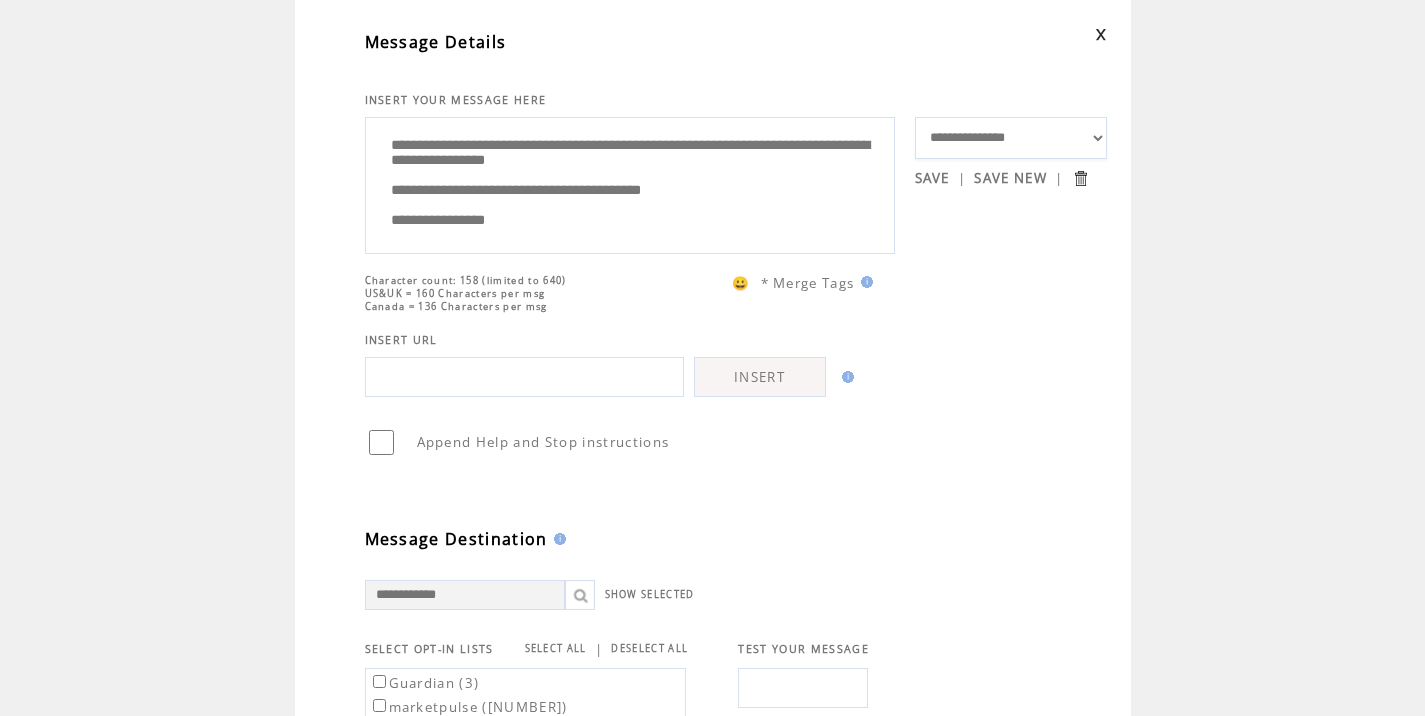 scroll, scrollTop: 120, scrollLeft: 0, axis: vertical 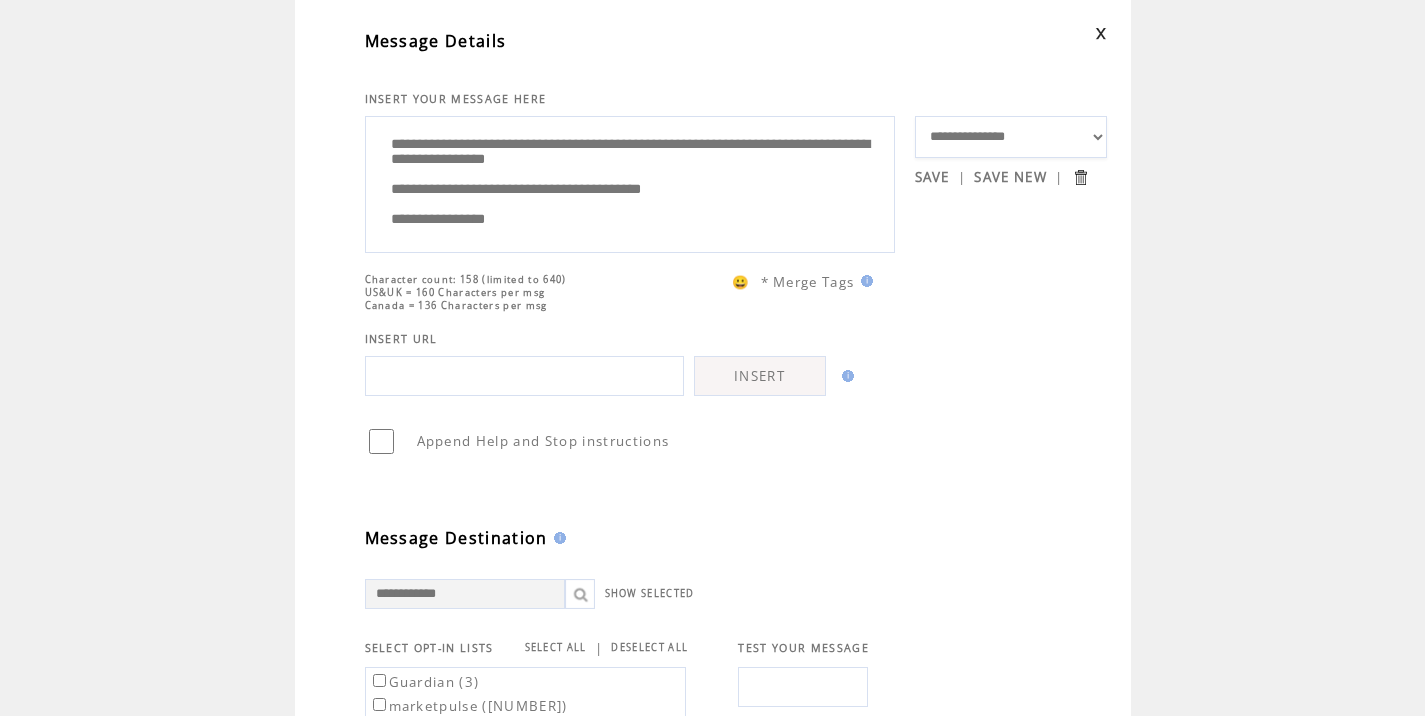 drag, startPoint x: 430, startPoint y: 210, endPoint x: 372, endPoint y: 211, distance: 58.00862 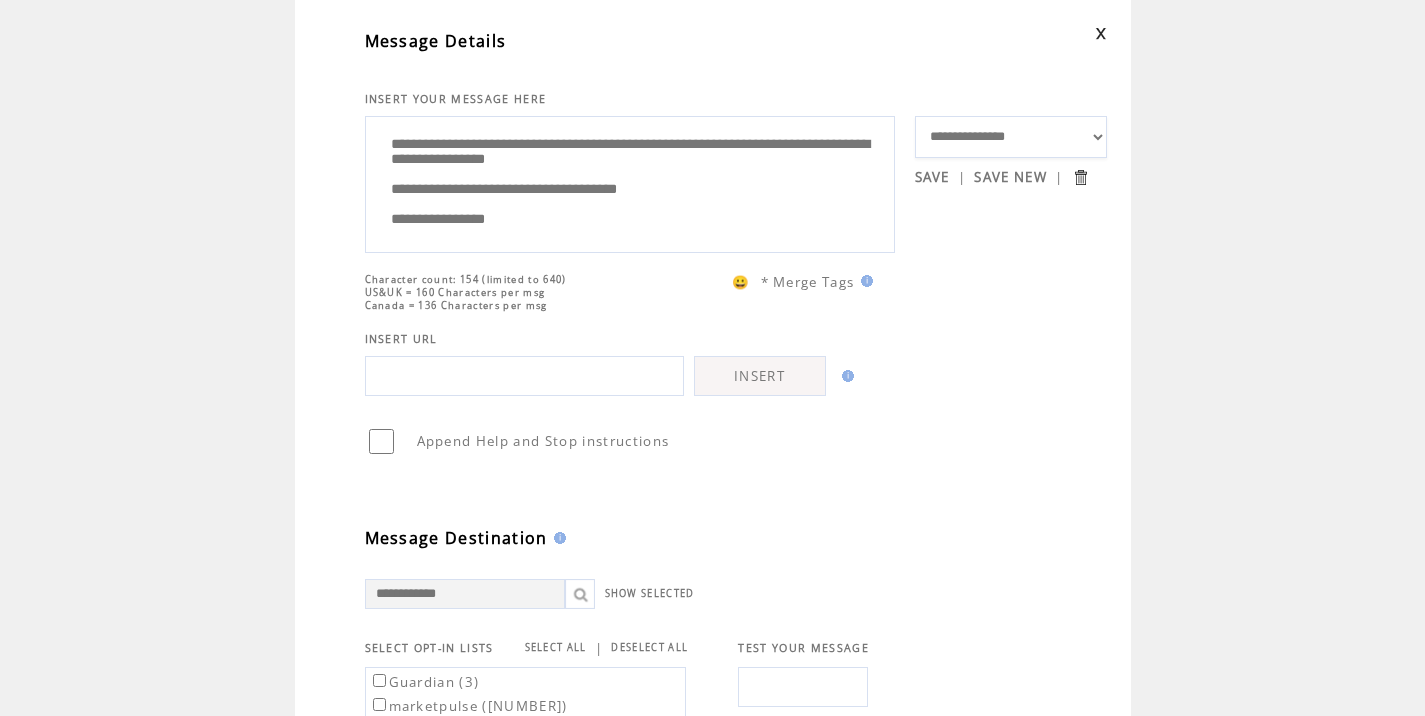 click on "**********" at bounding box center (630, 182) 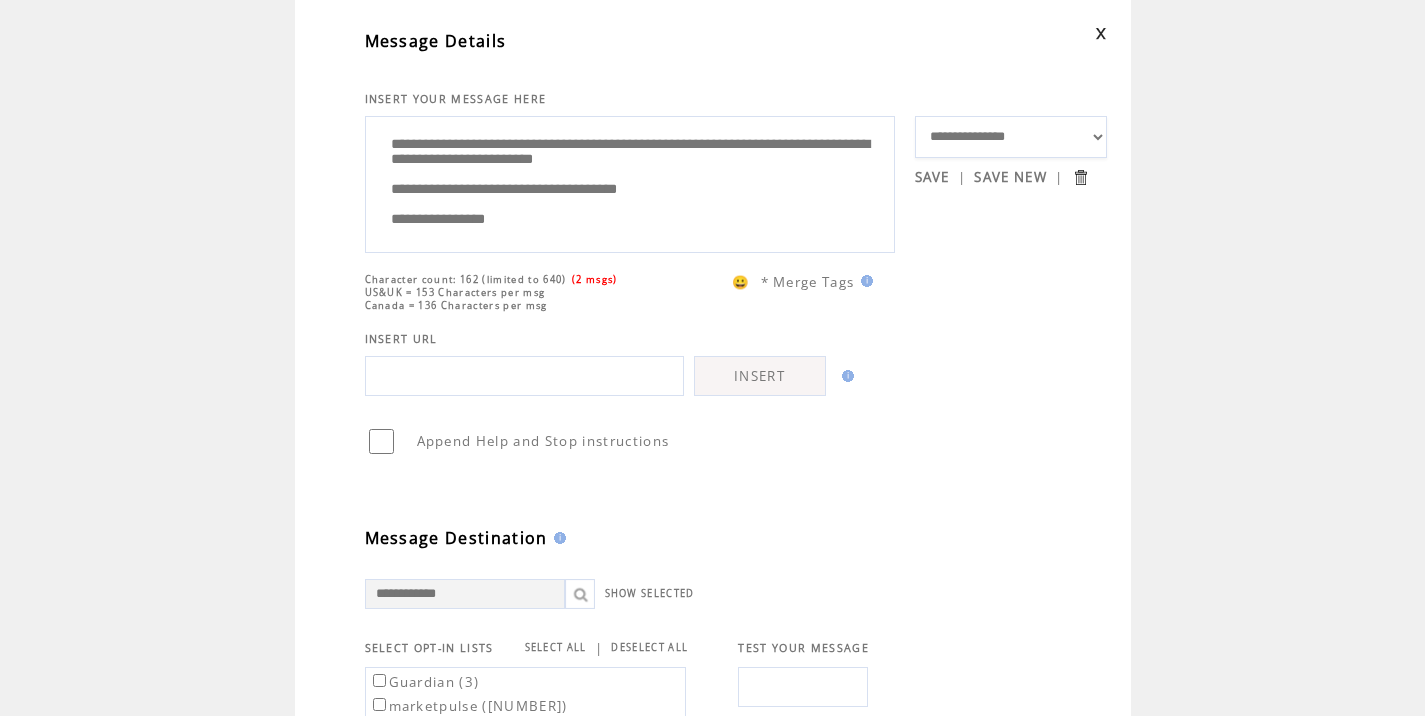 drag, startPoint x: 451, startPoint y: 210, endPoint x: 383, endPoint y: 217, distance: 68.359344 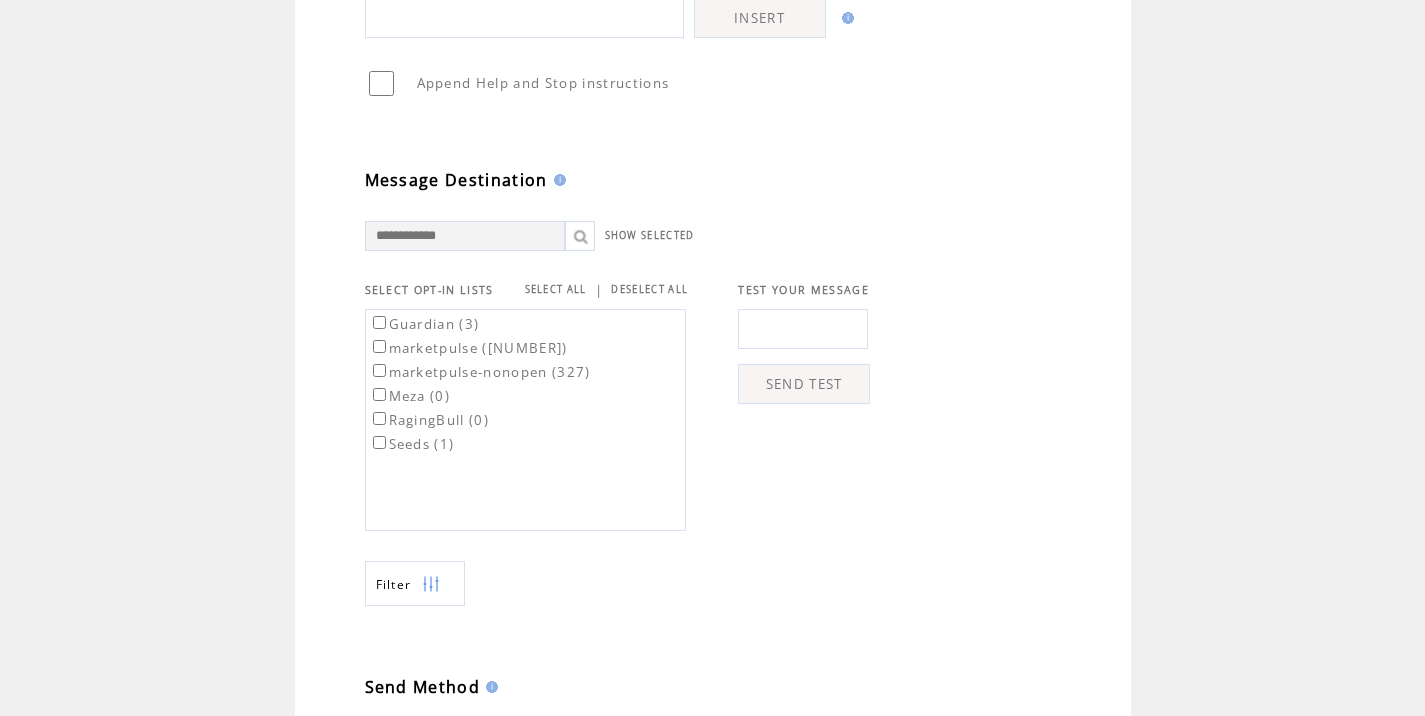 scroll, scrollTop: 479, scrollLeft: 0, axis: vertical 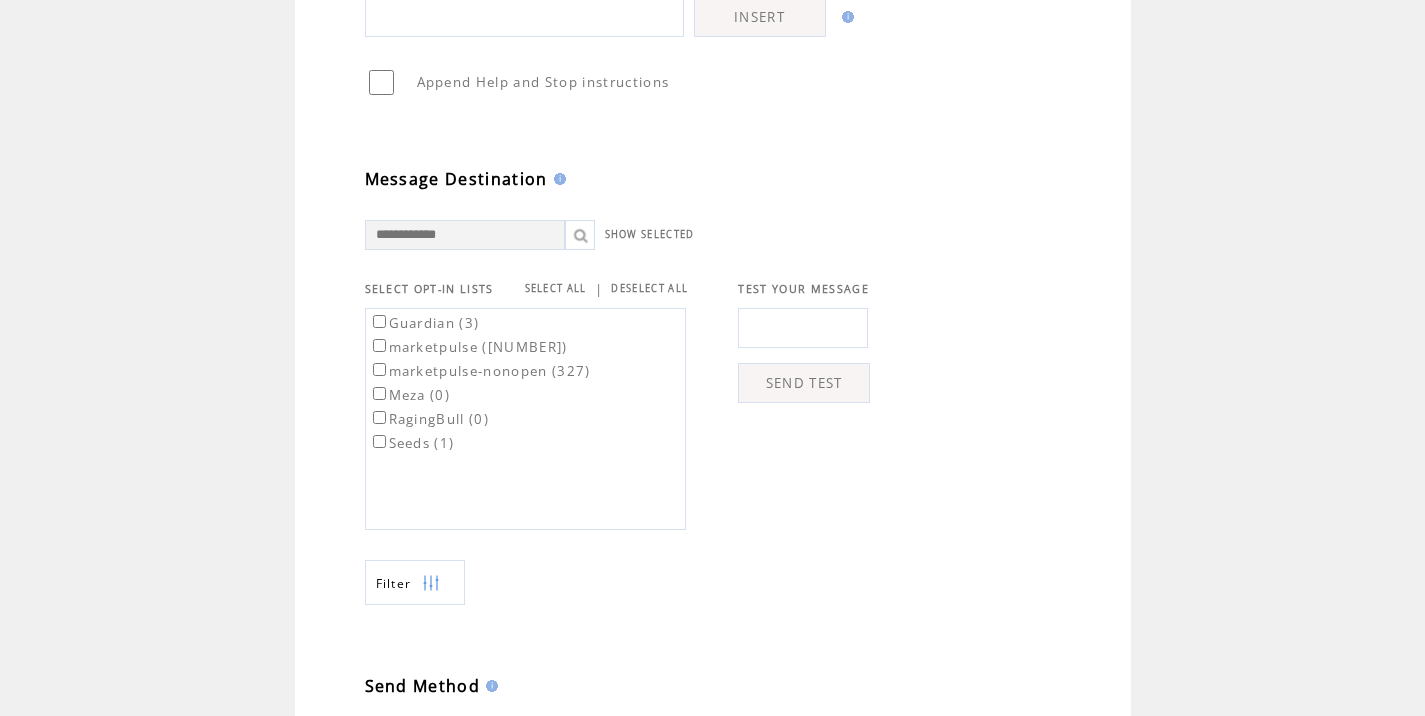 type on "**********" 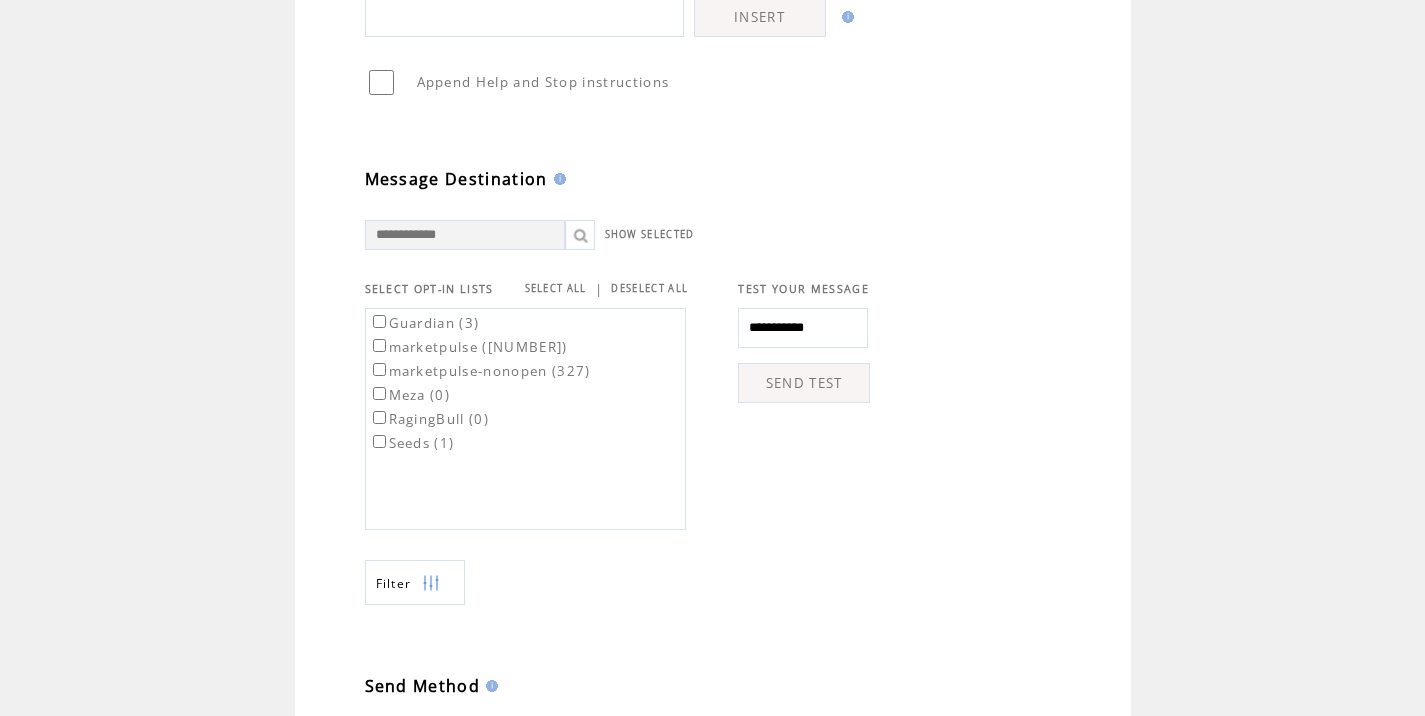 click on "SEND TEST" at bounding box center [804, 383] 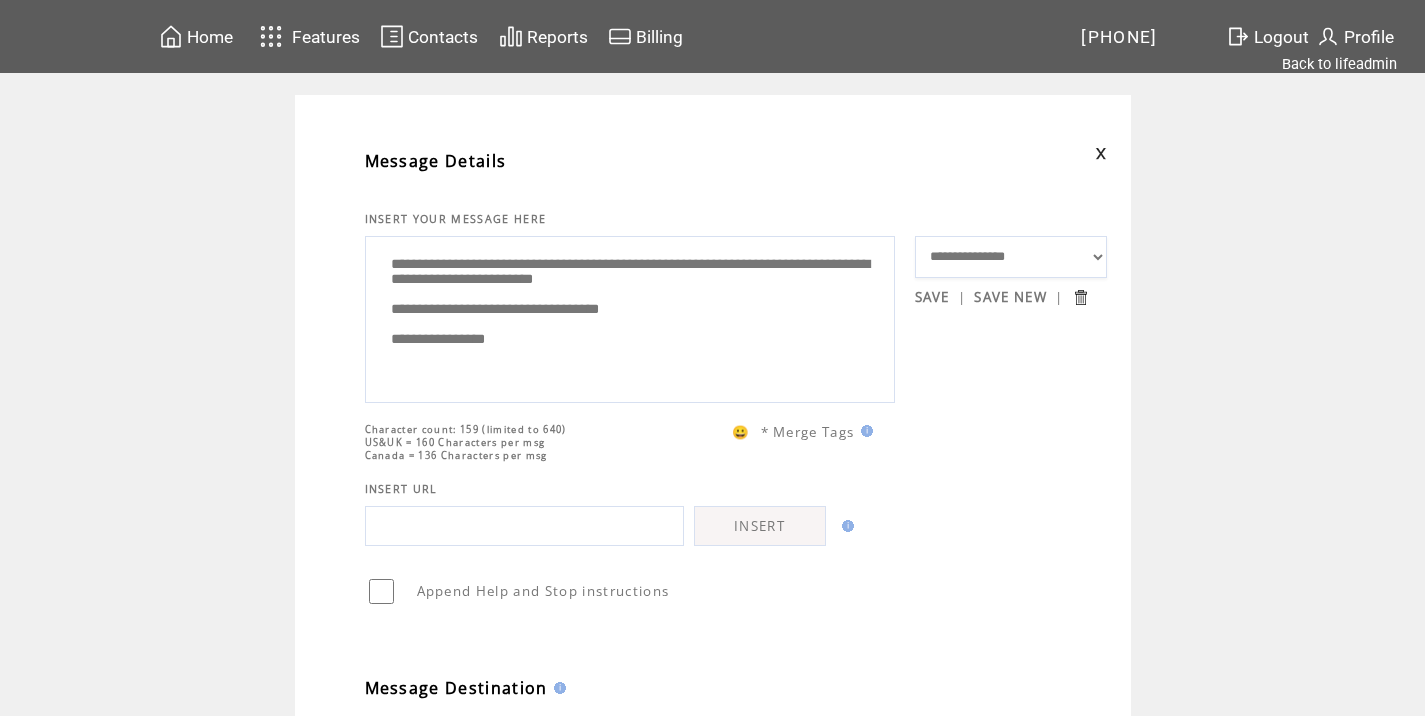 scroll, scrollTop: 774, scrollLeft: 0, axis: vertical 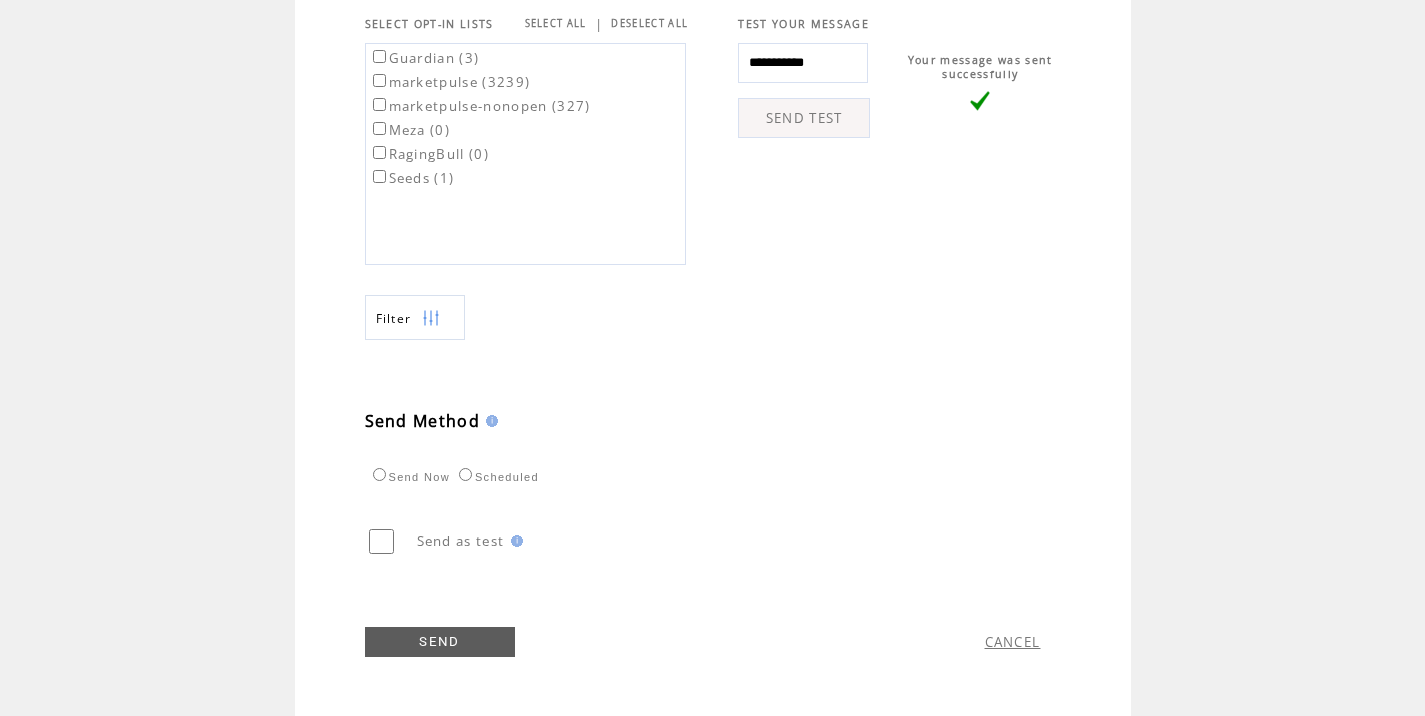 click on "marketpulse ([NUMBER])" at bounding box center [450, 82] 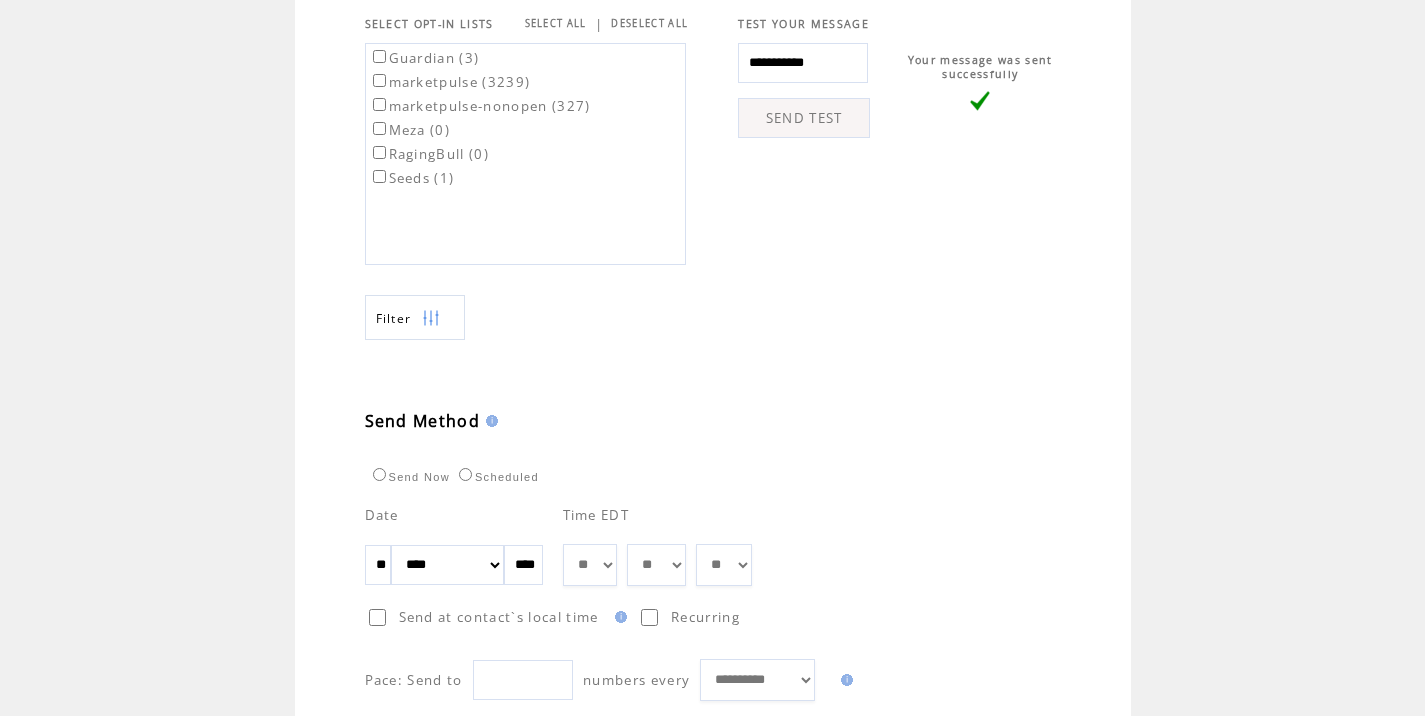 click on "** 	 ** 	 ** 	 ** 	 ** 	 ** 	 ** 	 ** 	 ** 	 ** 	 ** 	 ** 	 **" at bounding box center (590, 565) 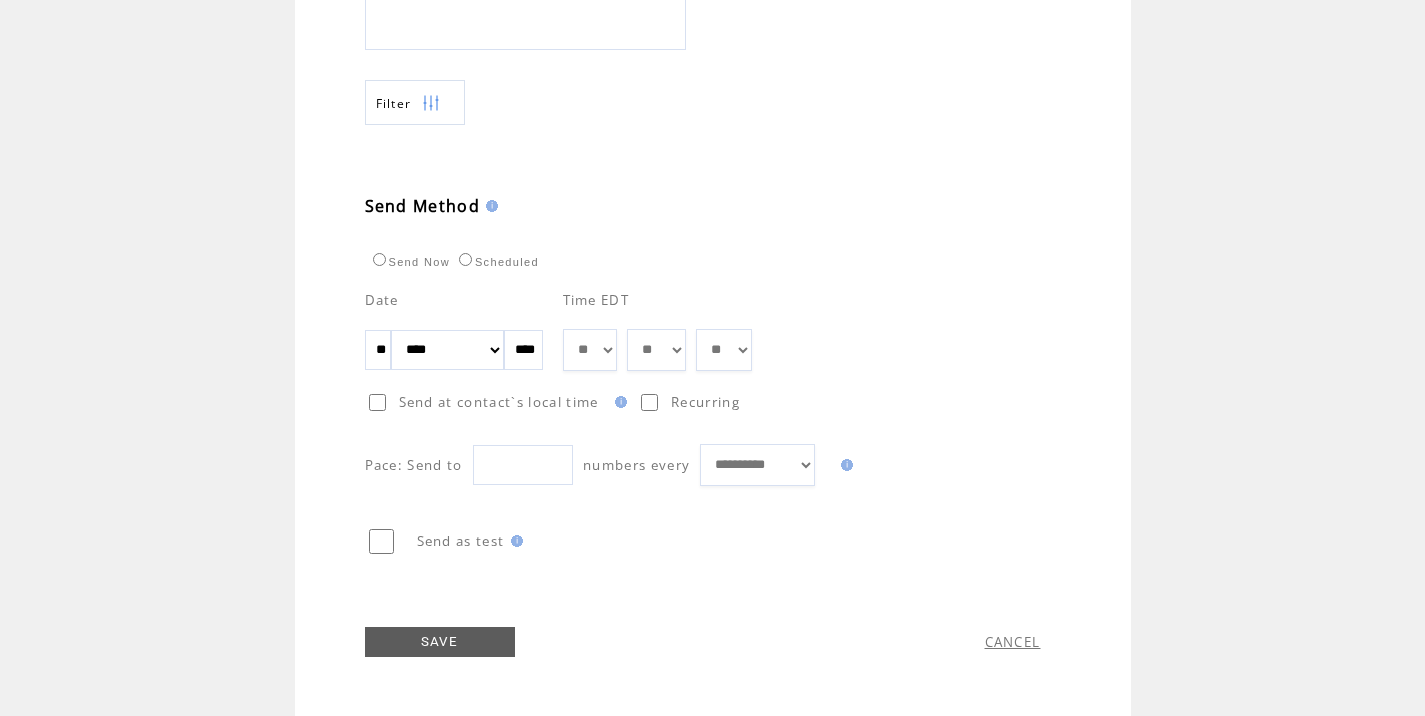 click on "SAVE" at bounding box center [440, 642] 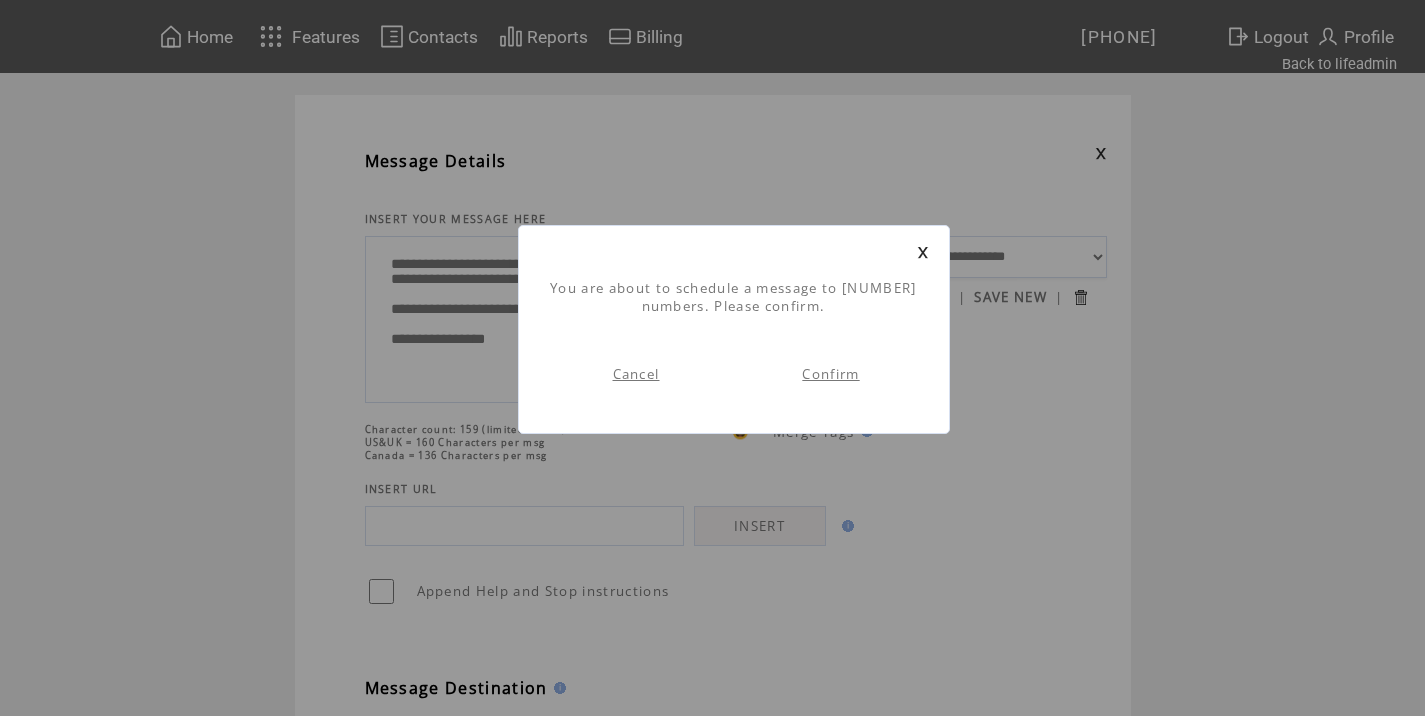 click on "Confirm" at bounding box center [831, 374] 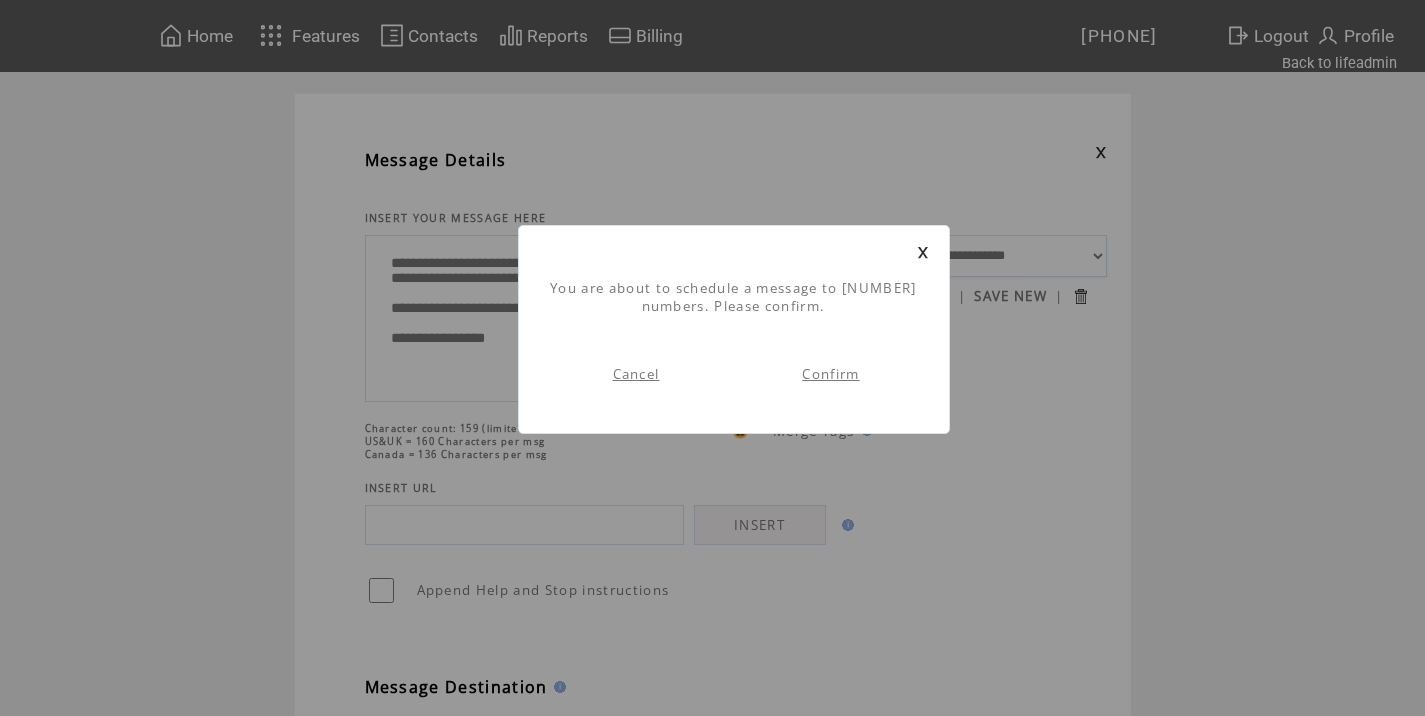 click on "Confirm" at bounding box center [830, 374] 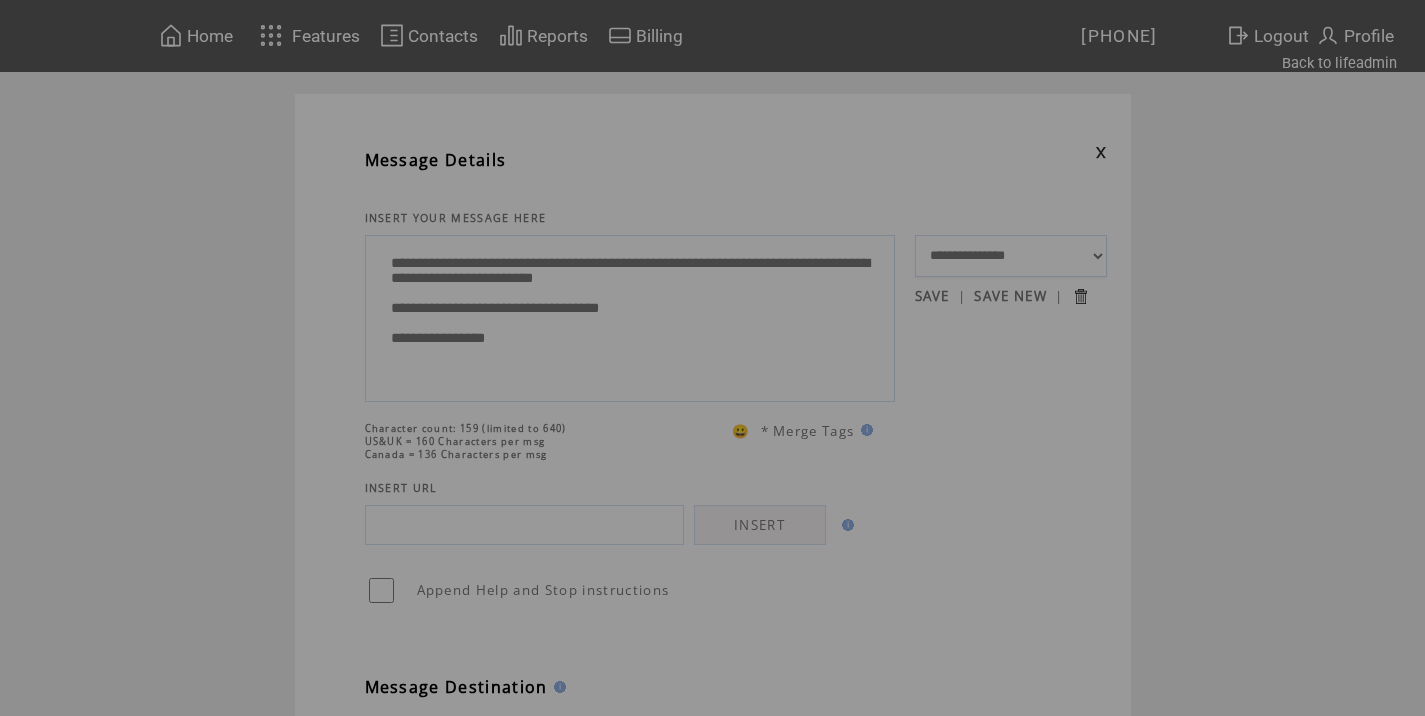 scroll, scrollTop: 0, scrollLeft: 0, axis: both 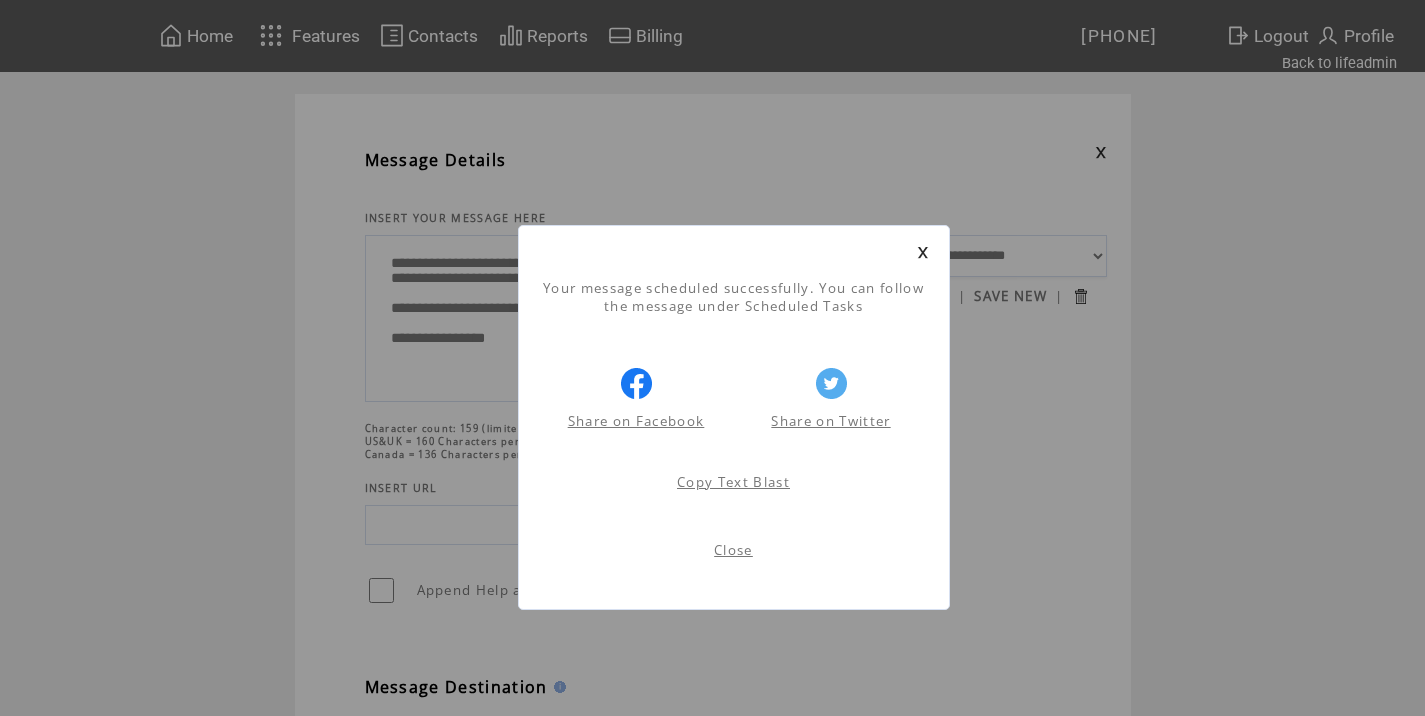 click on "Close" at bounding box center [733, 550] 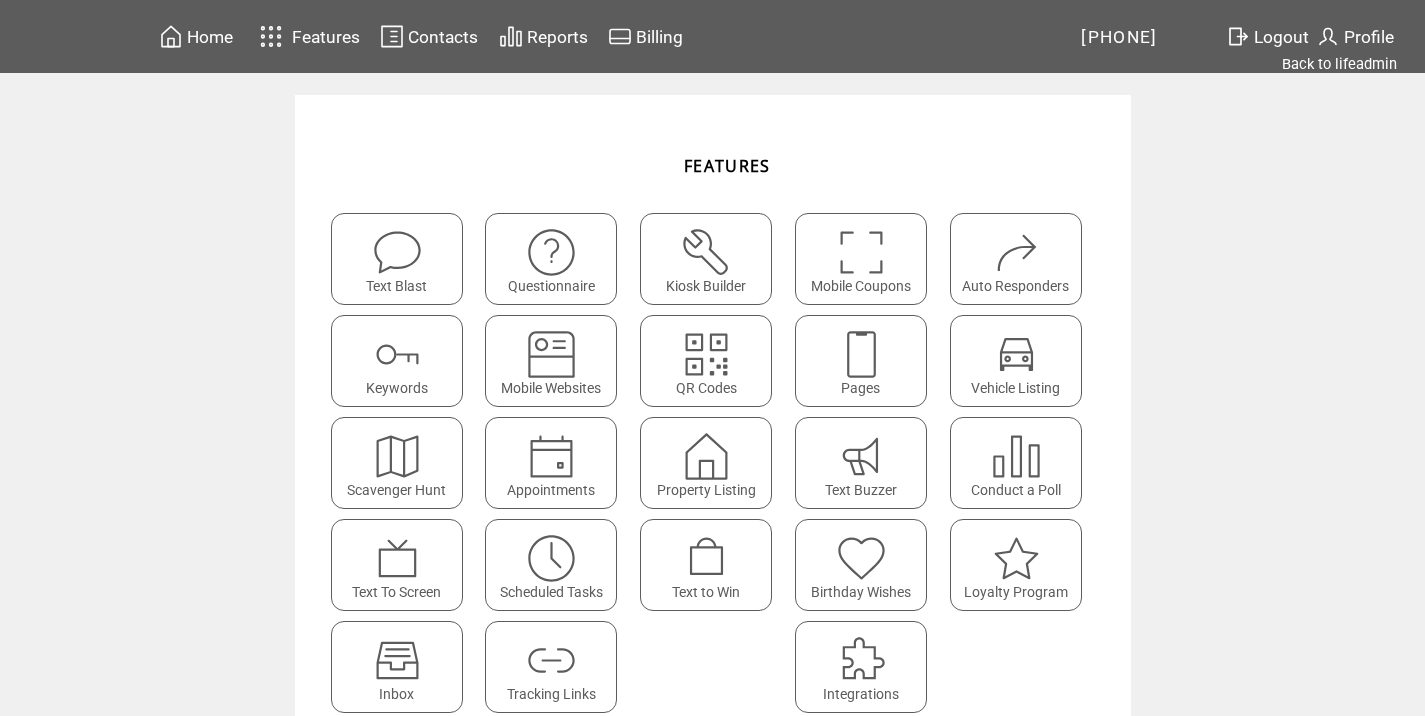 scroll, scrollTop: 0, scrollLeft: 0, axis: both 